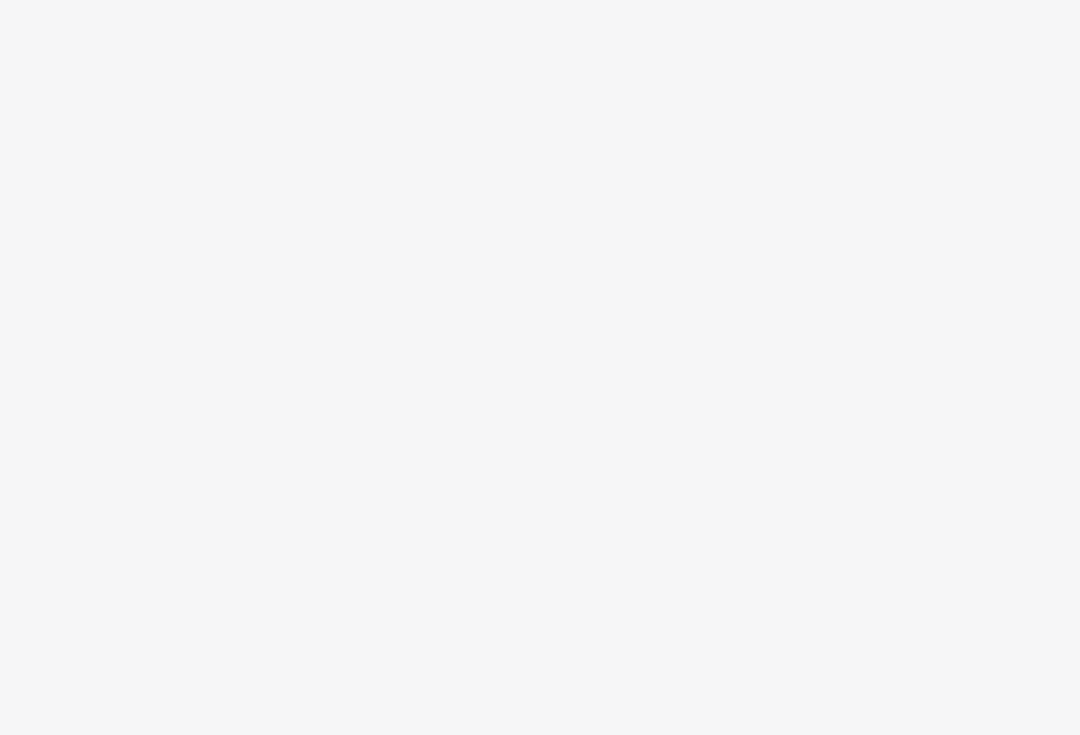 scroll, scrollTop: 0, scrollLeft: 0, axis: both 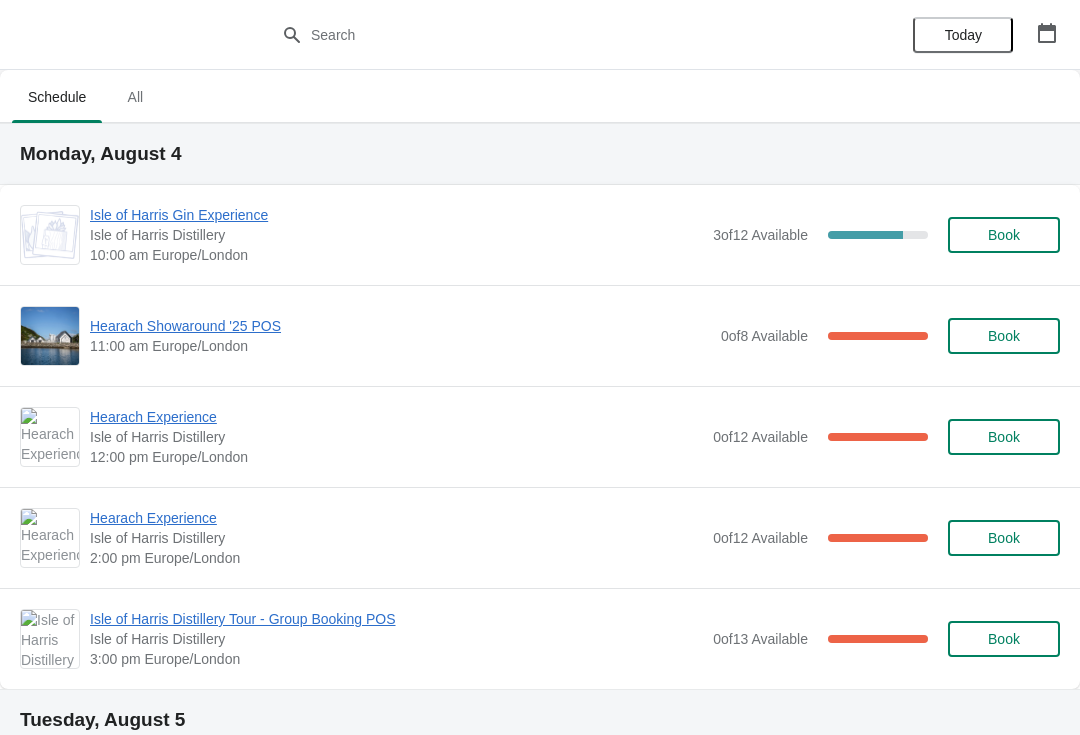 click on "Isle of Harris Gin Experience" at bounding box center (396, 215) 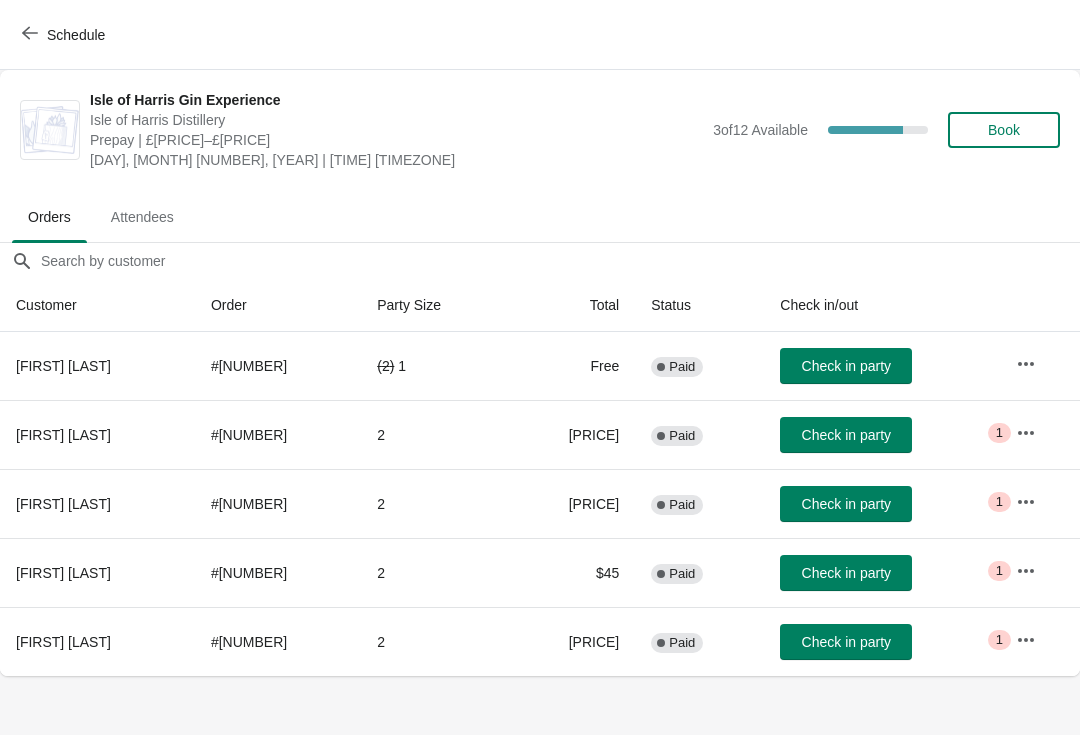 click 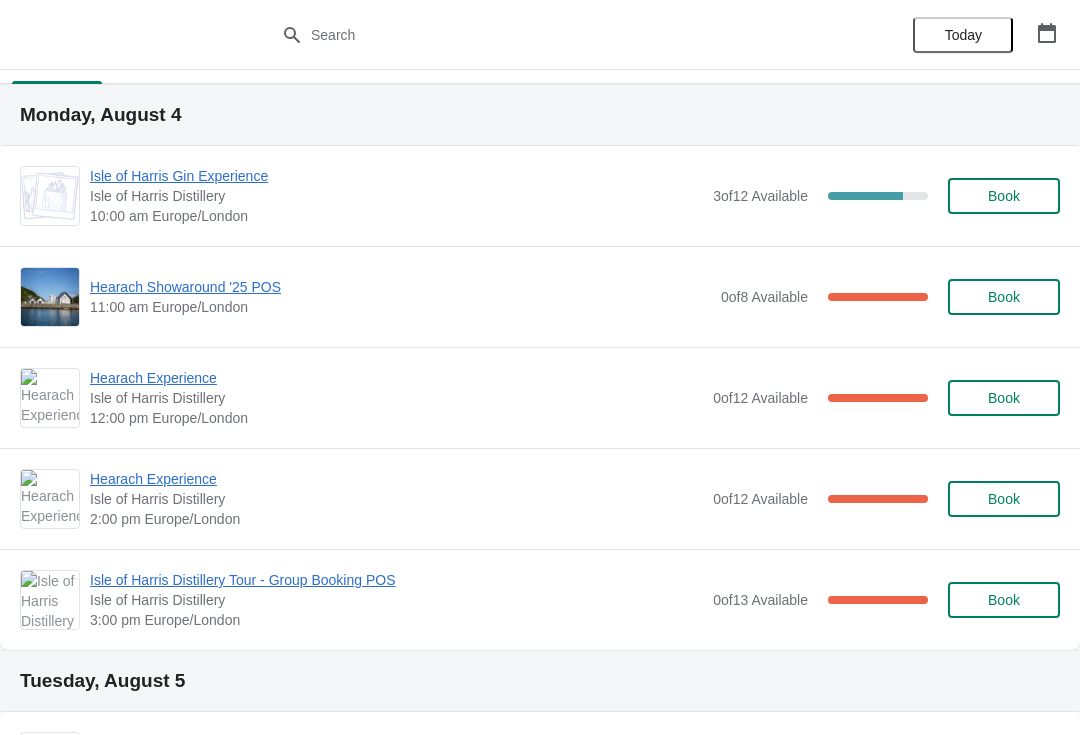 scroll, scrollTop: 38, scrollLeft: 0, axis: vertical 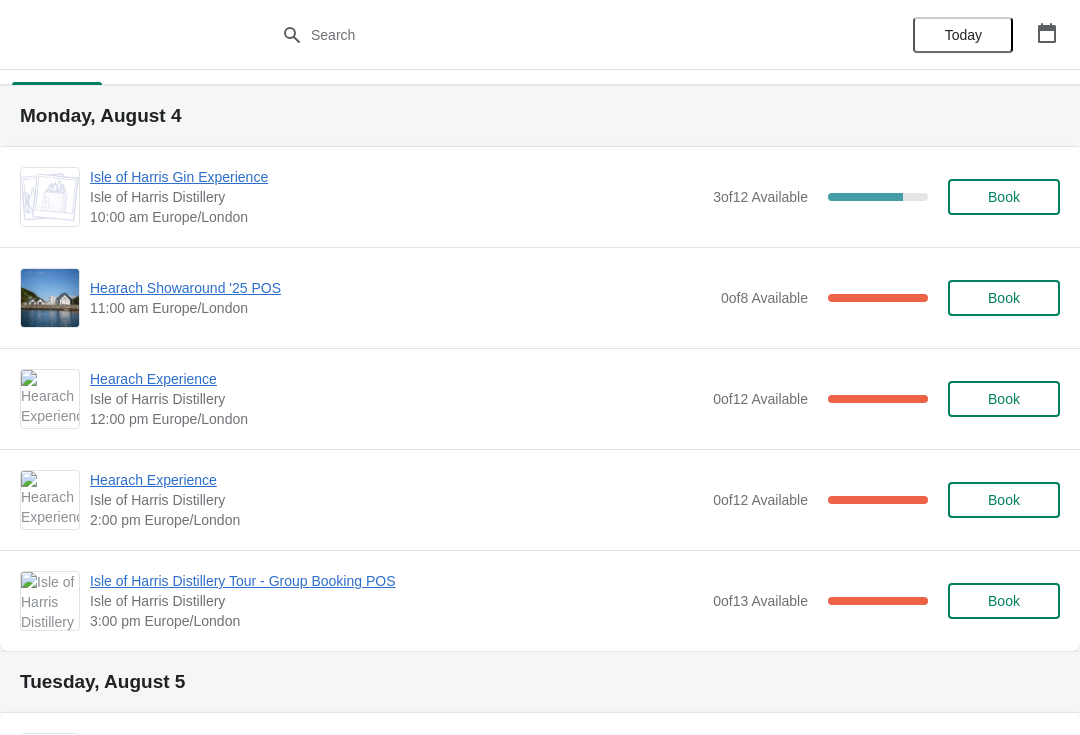 click on "Hearach Experience" at bounding box center [396, 379] 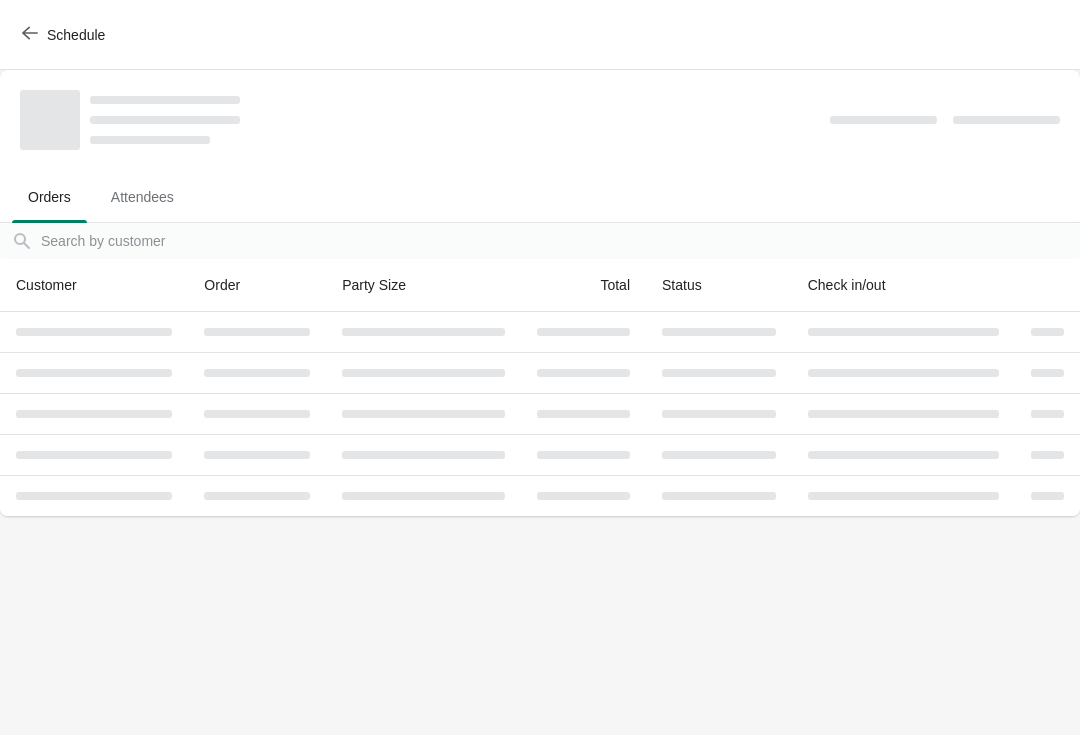 scroll, scrollTop: 0, scrollLeft: 0, axis: both 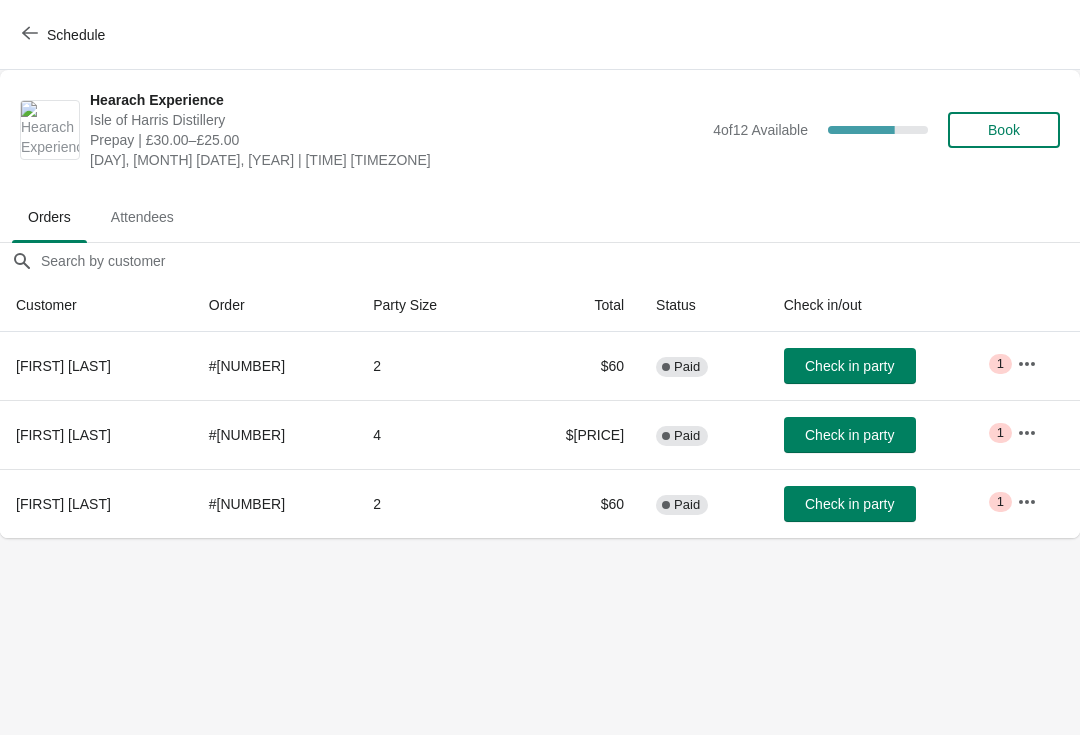 click 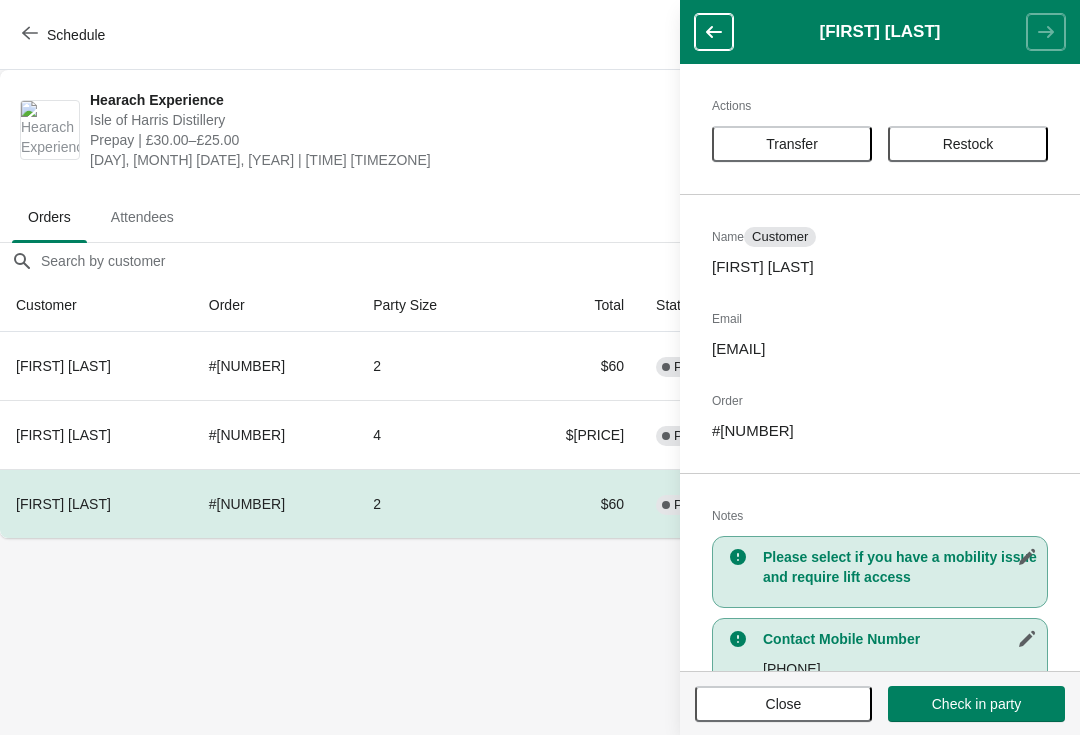 click on "Close" at bounding box center (783, 704) 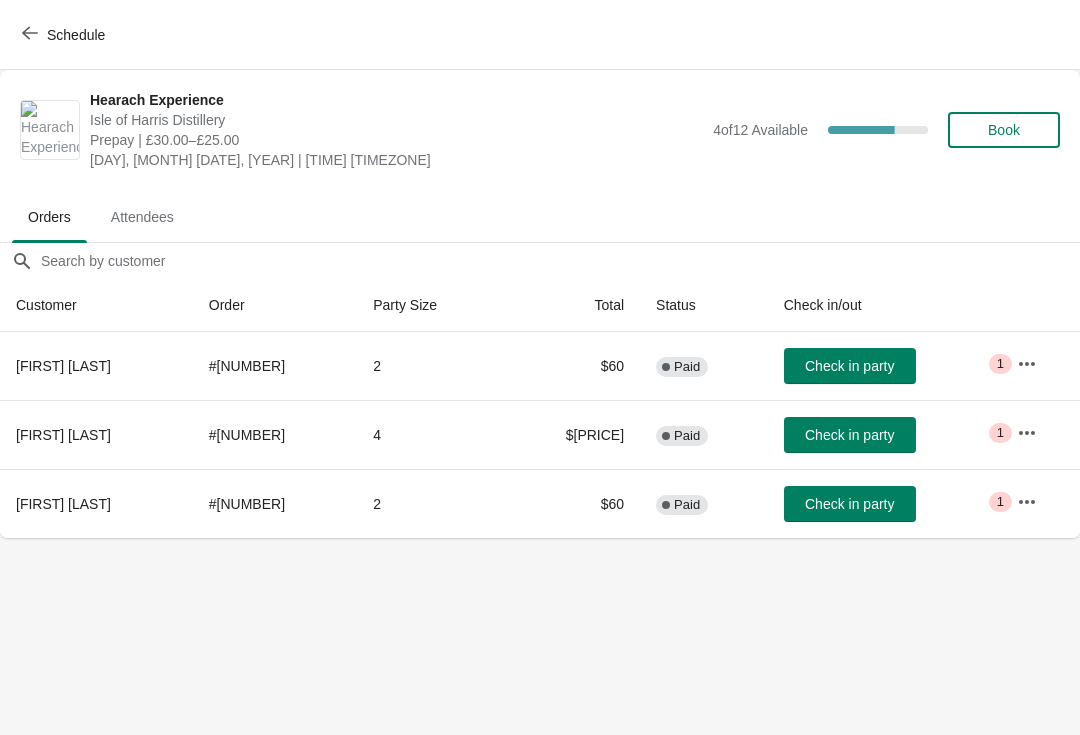 click on "Schedule" at bounding box center (76, 35) 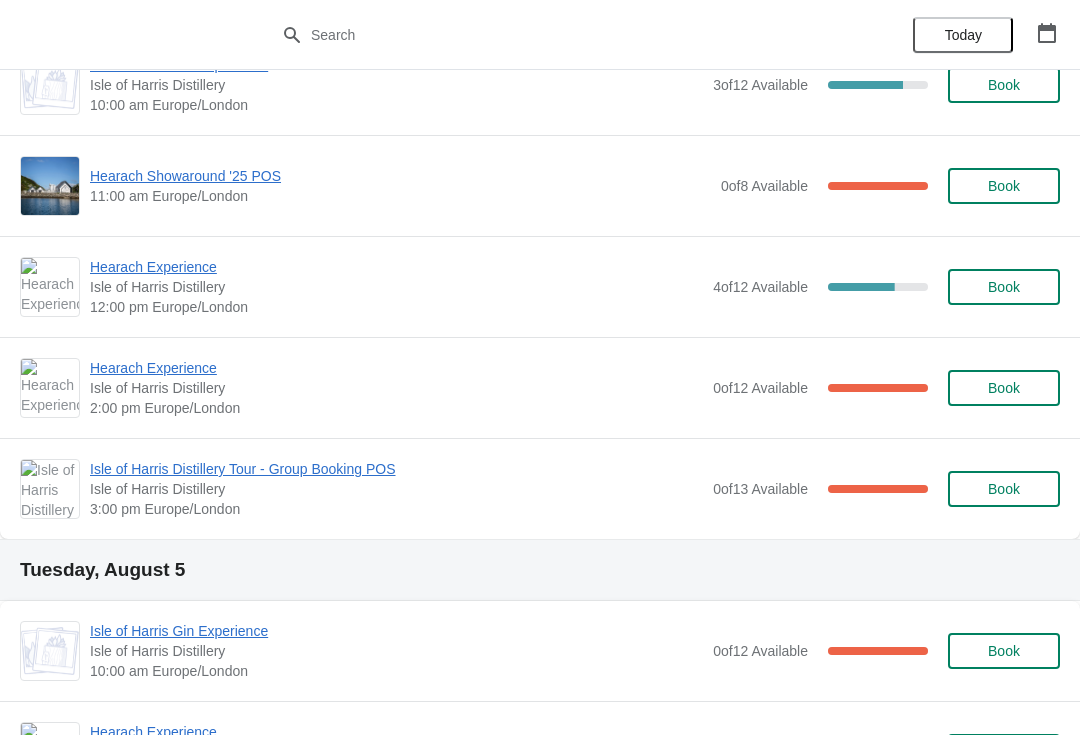 scroll, scrollTop: 146, scrollLeft: 0, axis: vertical 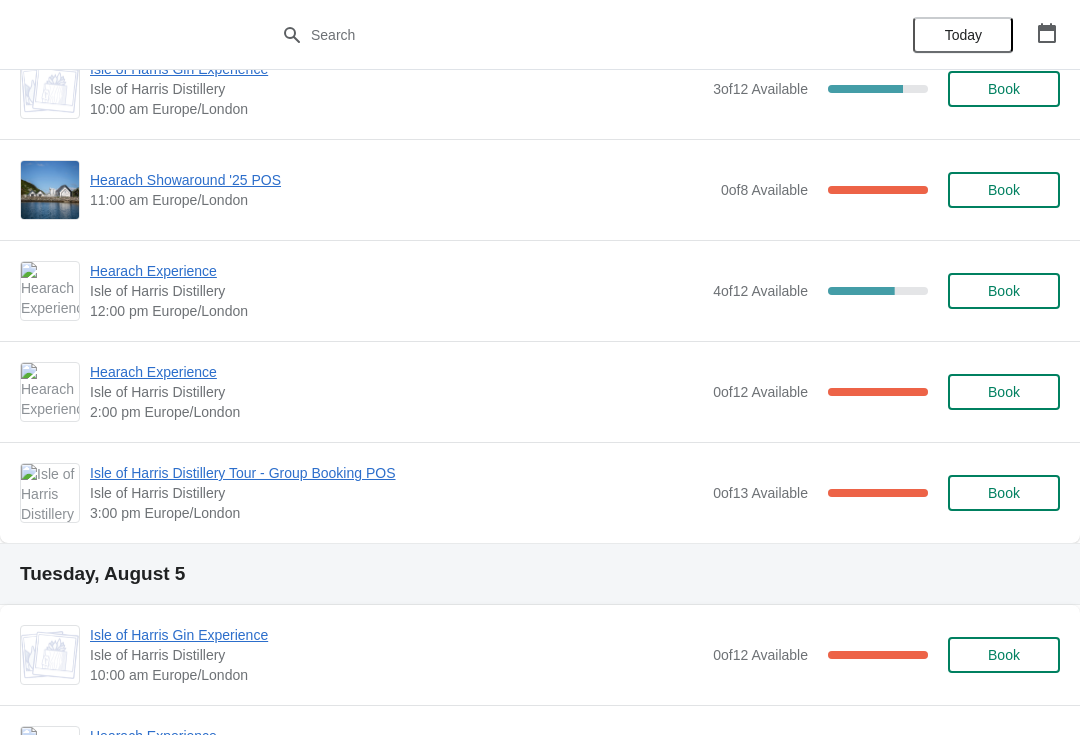 click on "Hearach Experience" at bounding box center (396, 271) 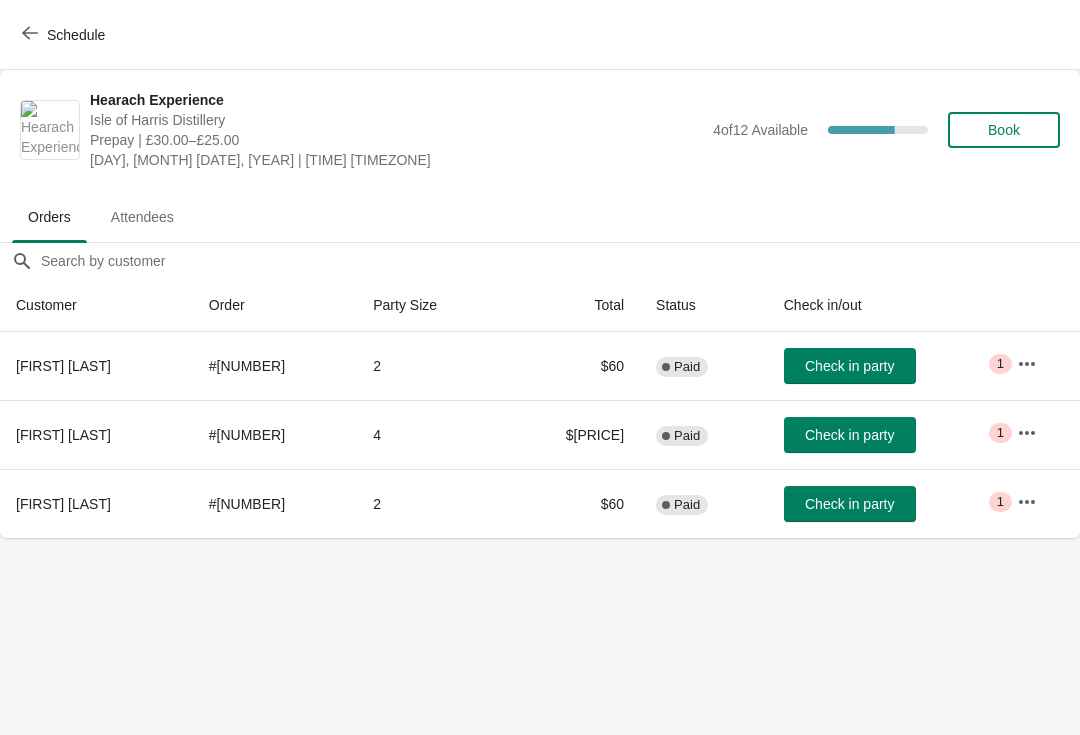 scroll, scrollTop: 0, scrollLeft: 0, axis: both 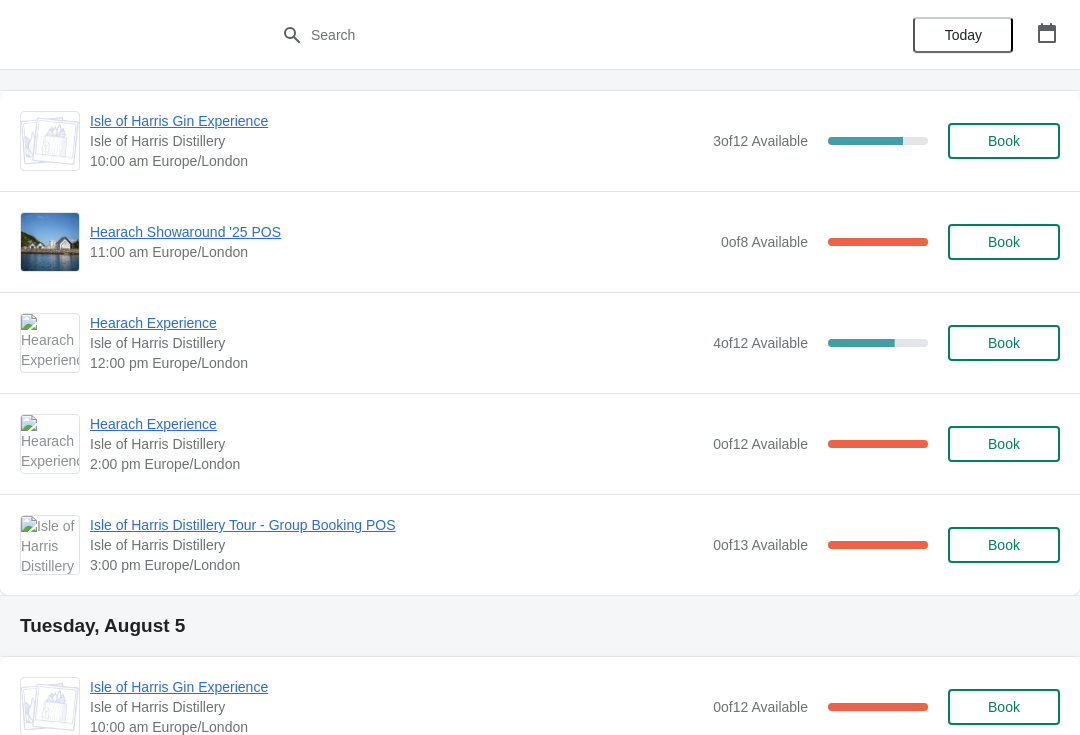 click on "Hearach Experience" at bounding box center (396, 323) 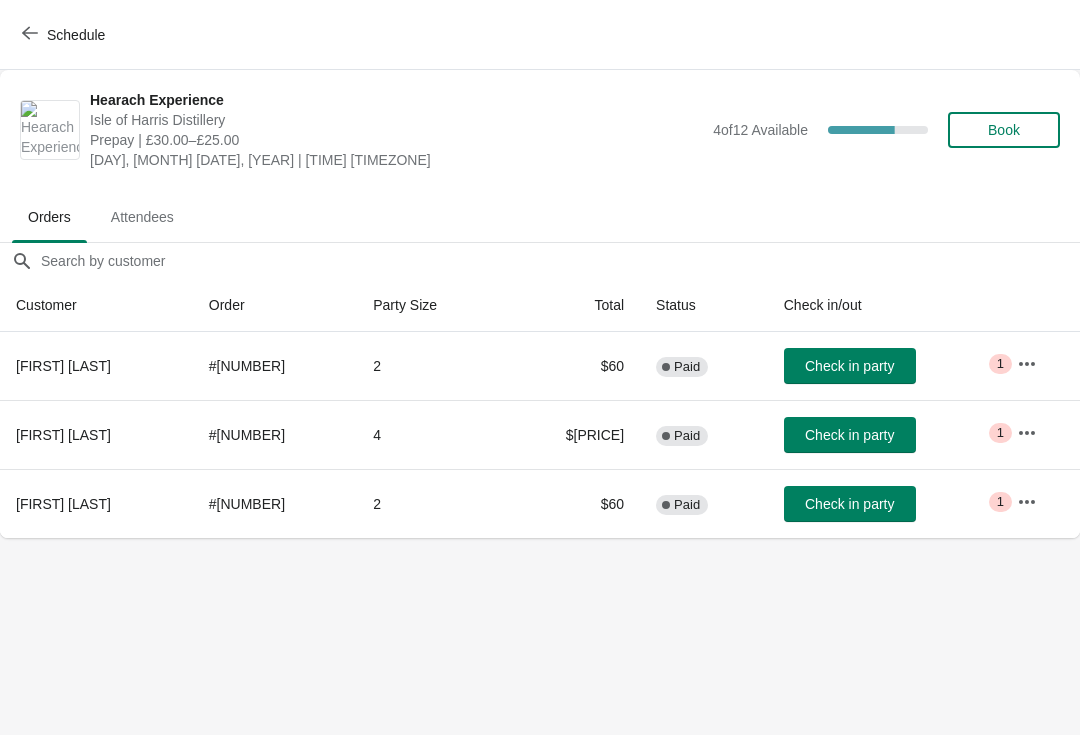 scroll, scrollTop: 0, scrollLeft: 0, axis: both 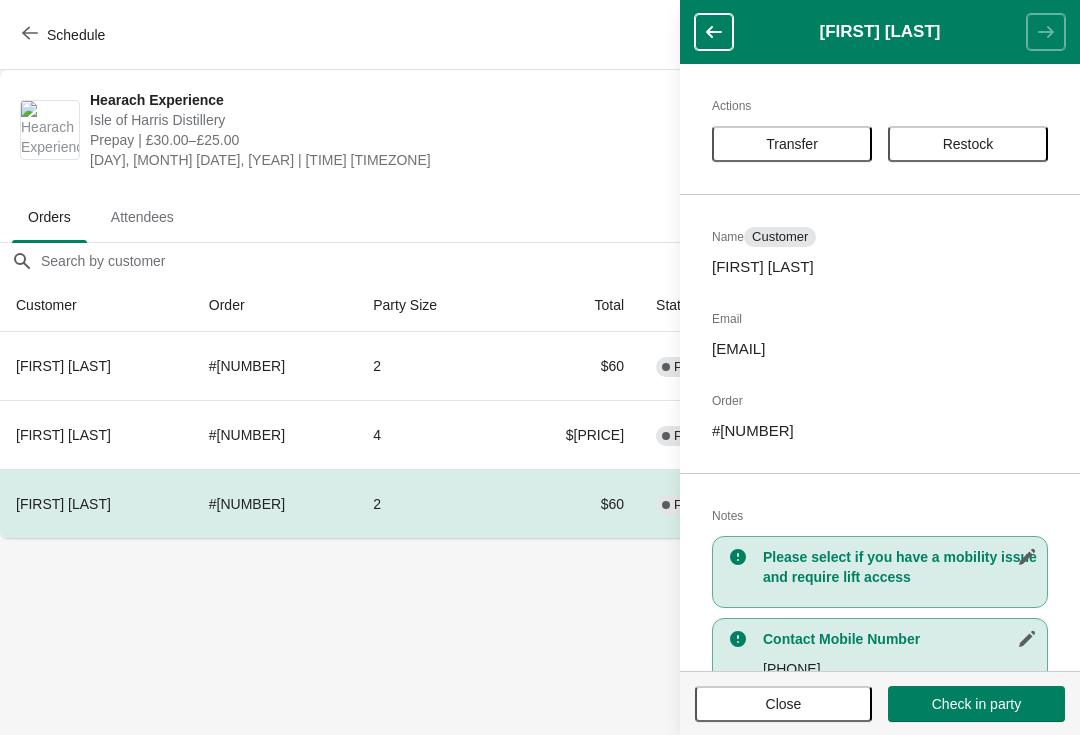 click on "Transfer" at bounding box center (792, 144) 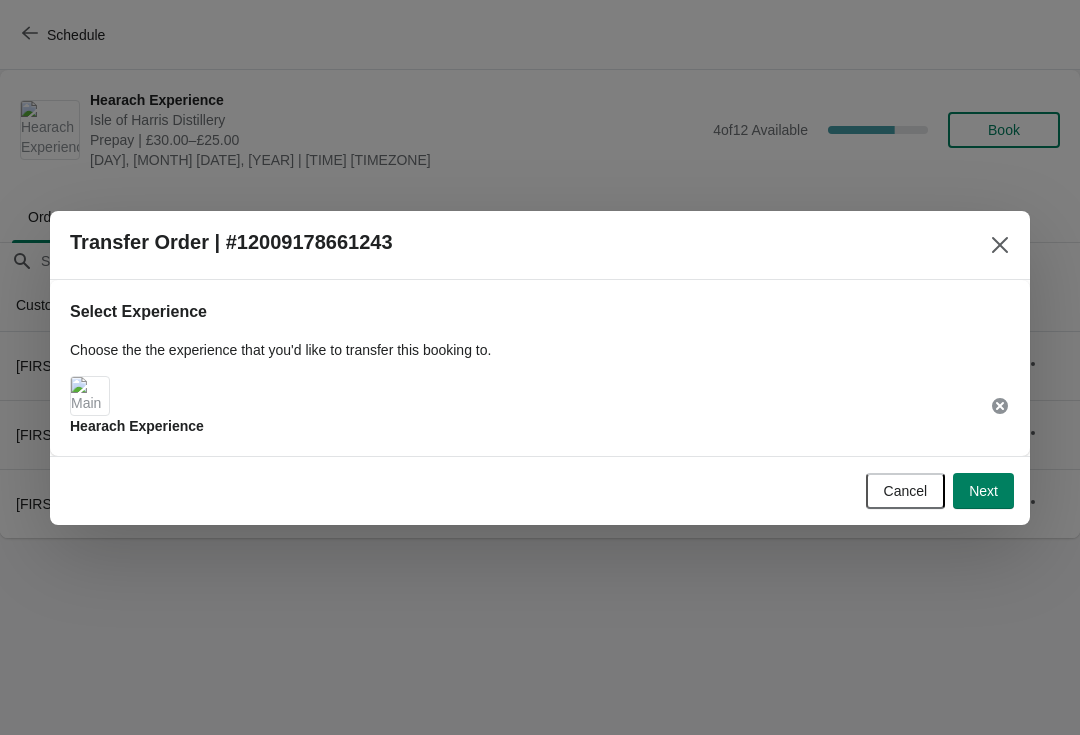 click on "Next" at bounding box center [983, 491] 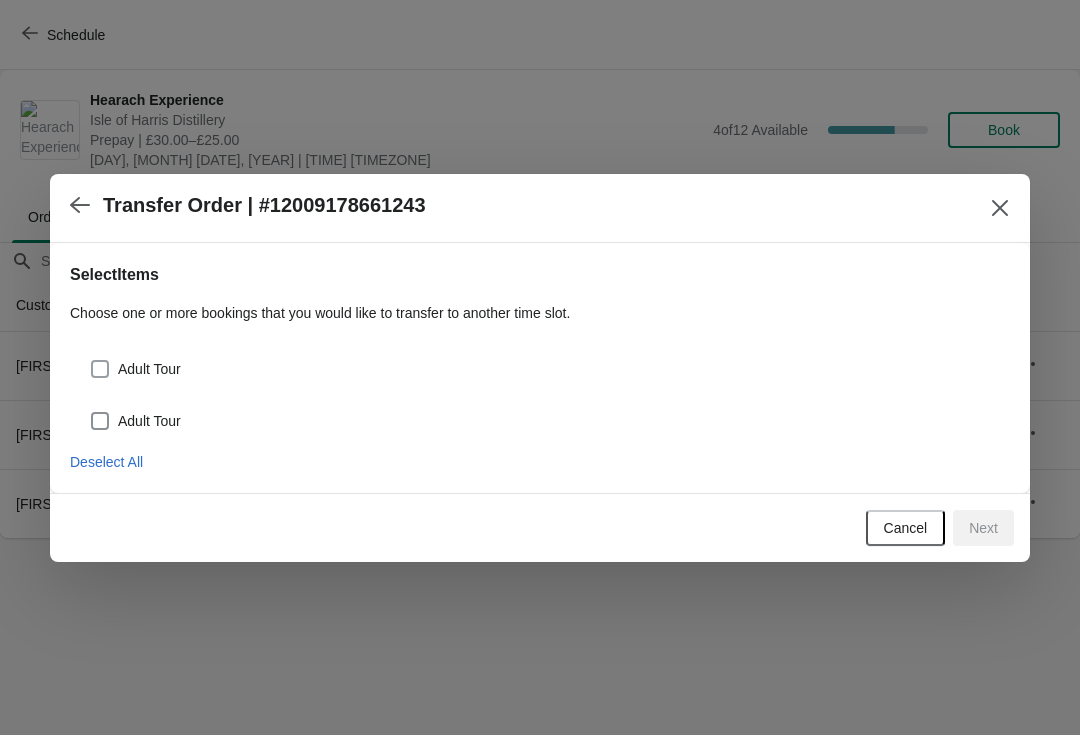 click on "Adult Tour" at bounding box center [149, 369] 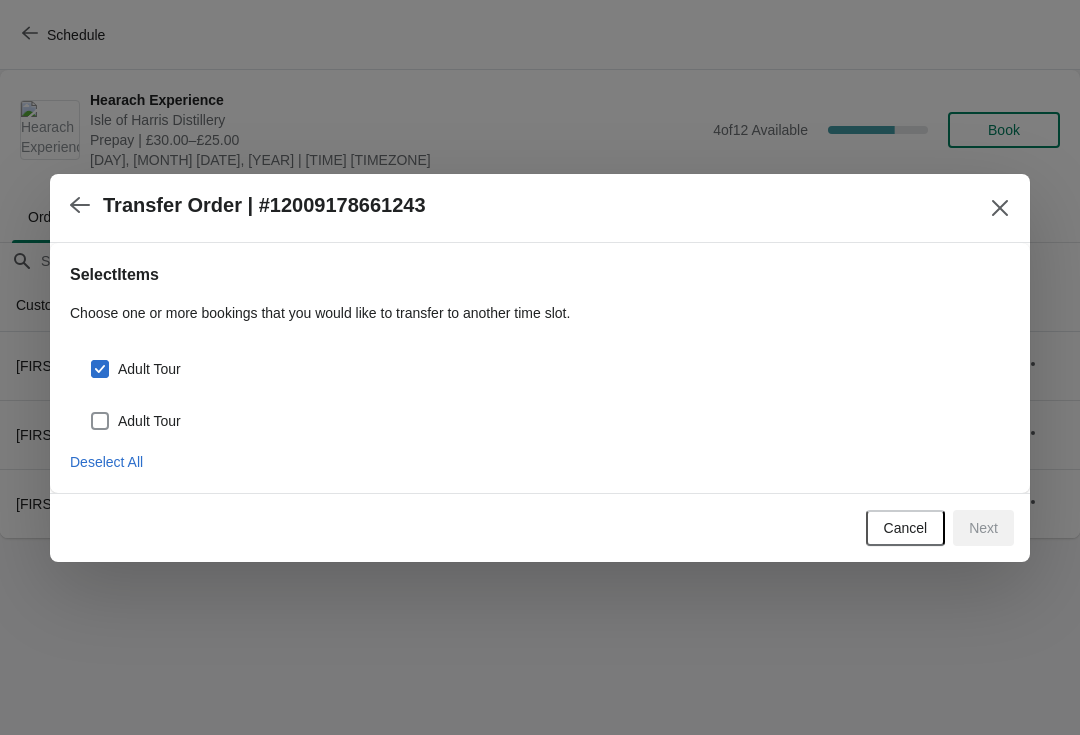 checkbox on "true" 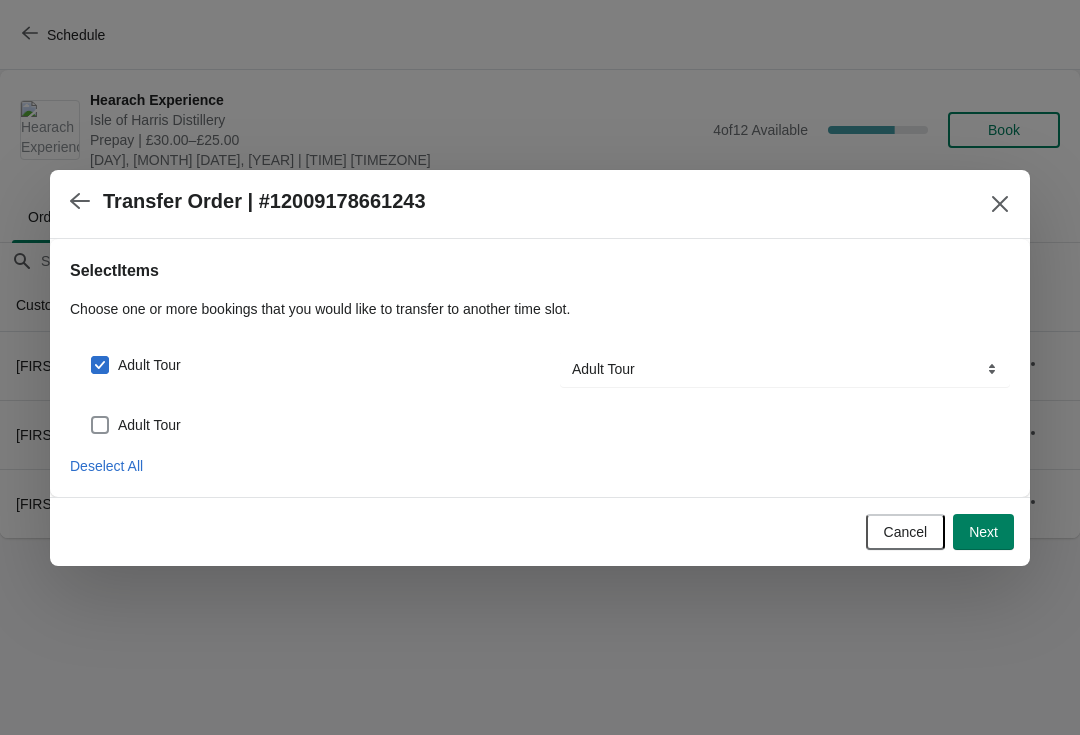 click on "Adult Tour" at bounding box center [135, 425] 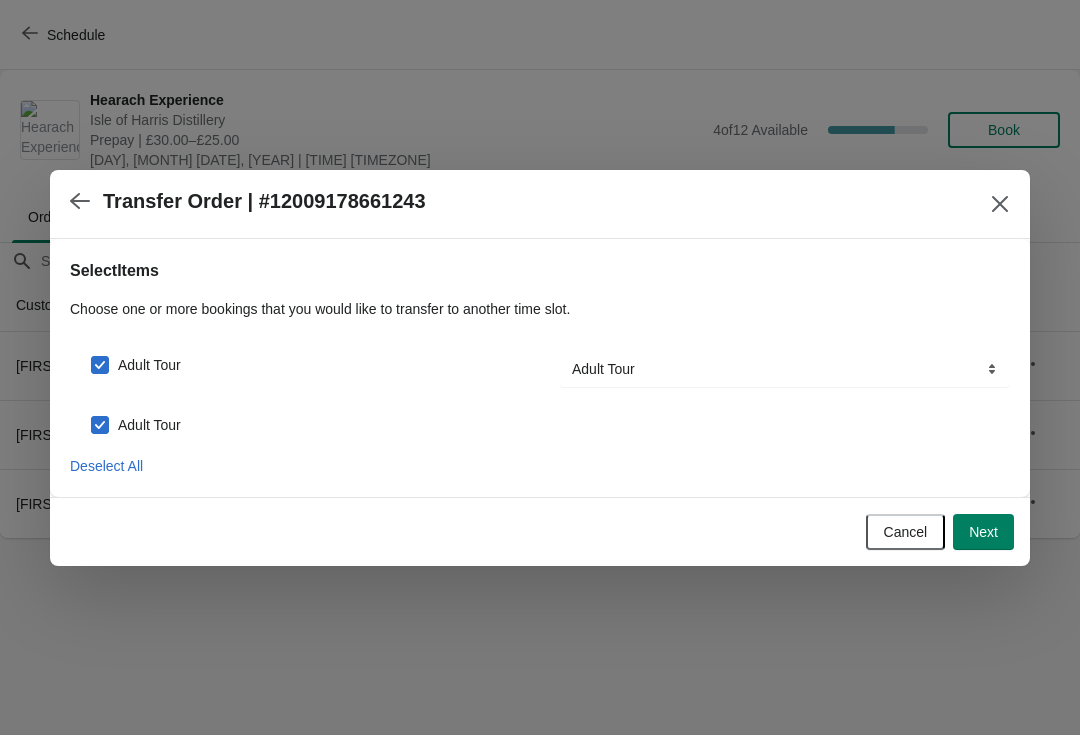 checkbox on "true" 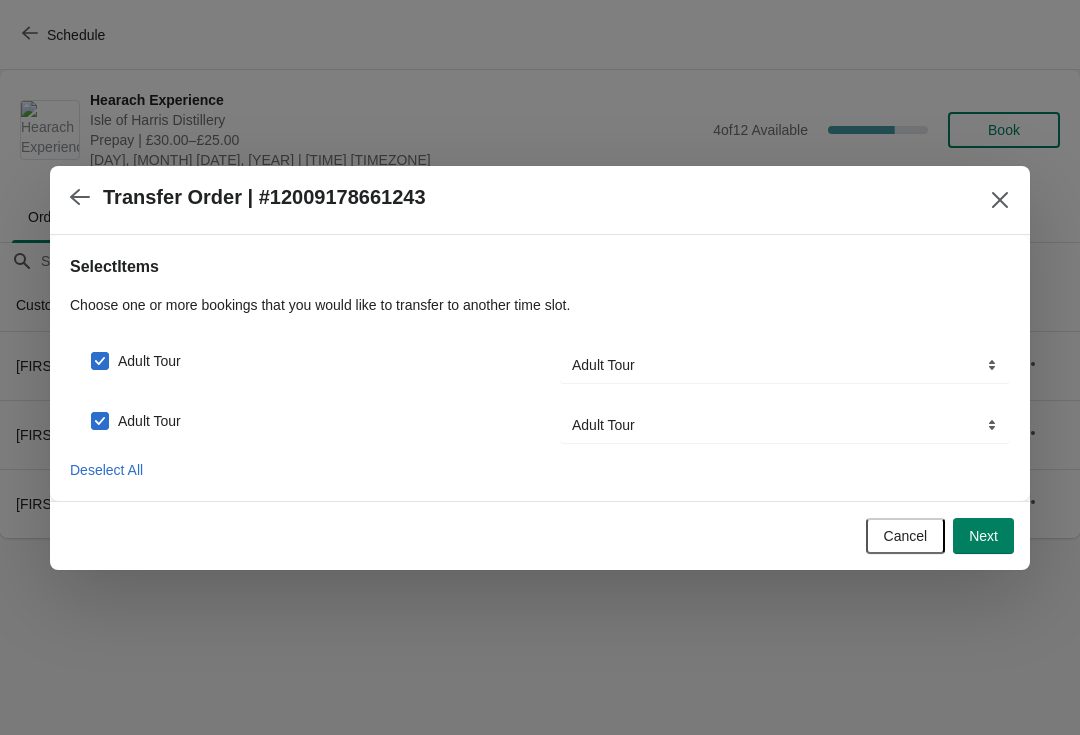 click on "Next" at bounding box center [983, 536] 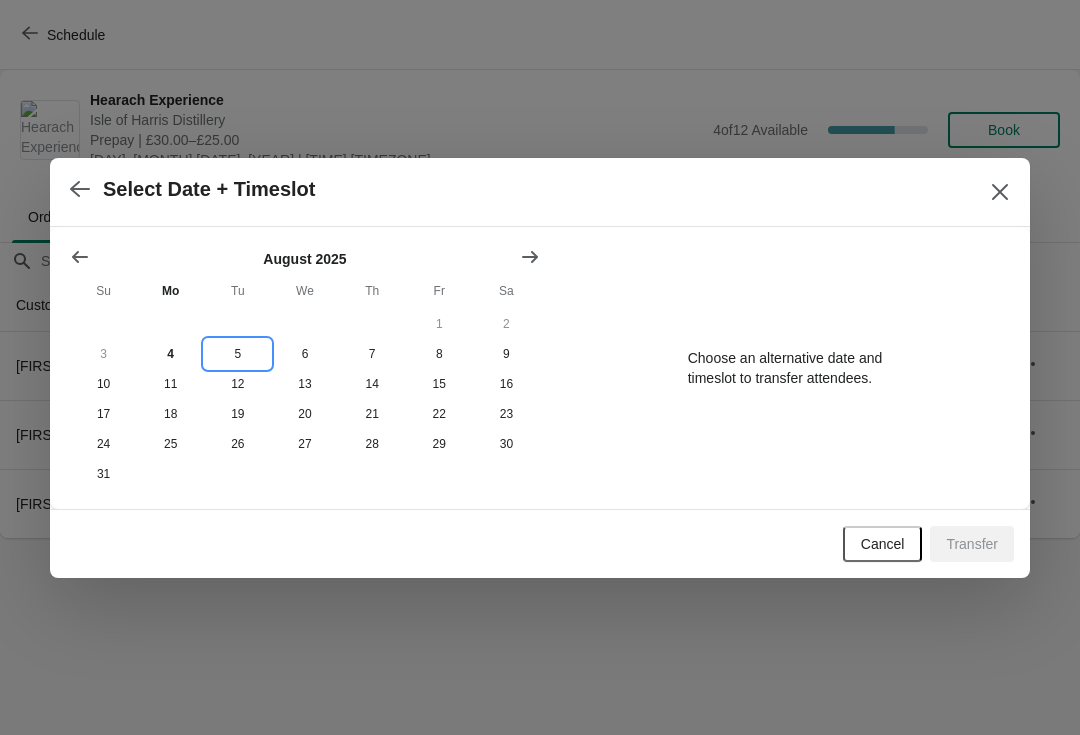 click on "5" at bounding box center (237, 354) 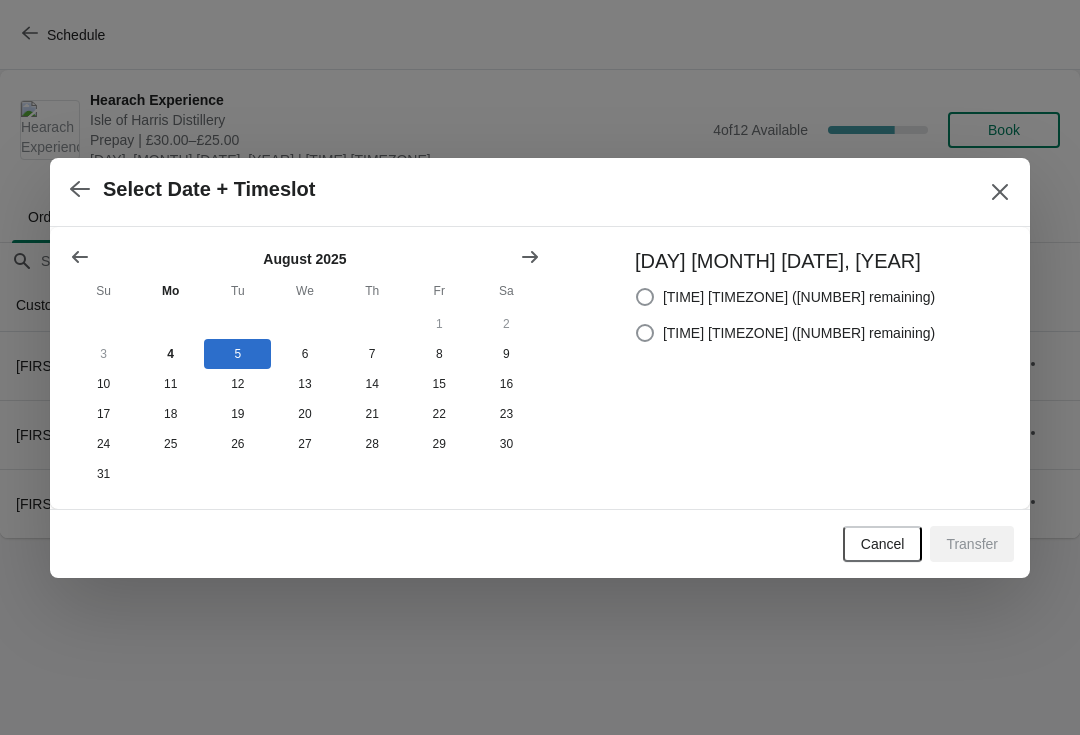 click 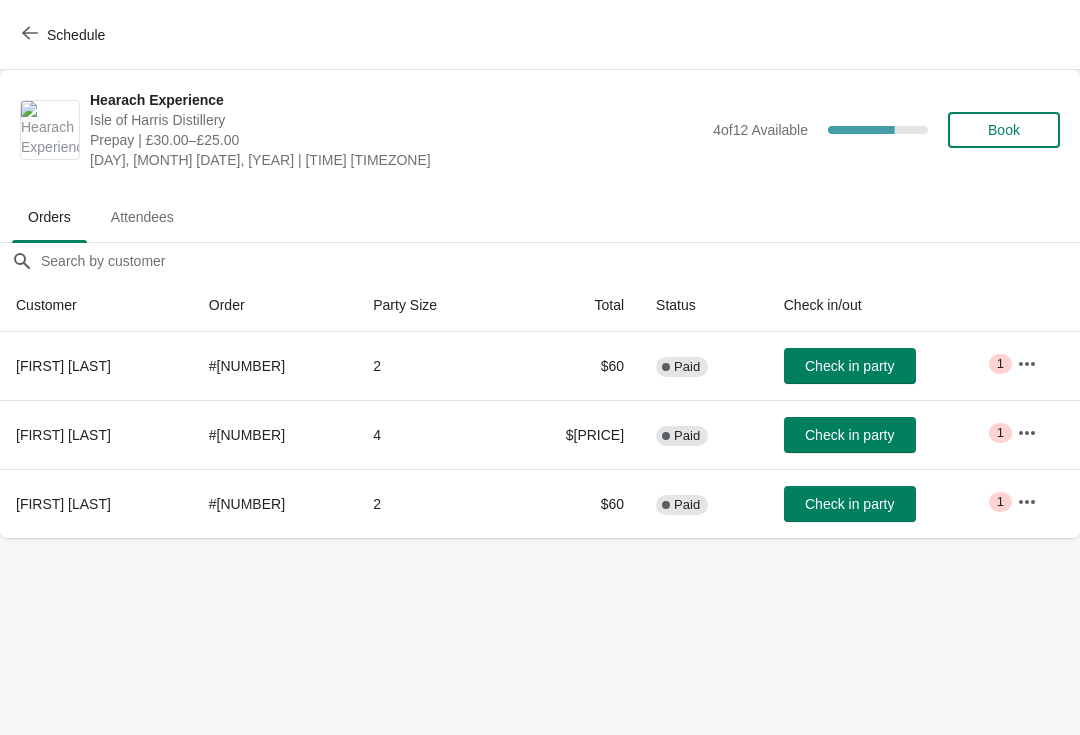click at bounding box center (1027, 502) 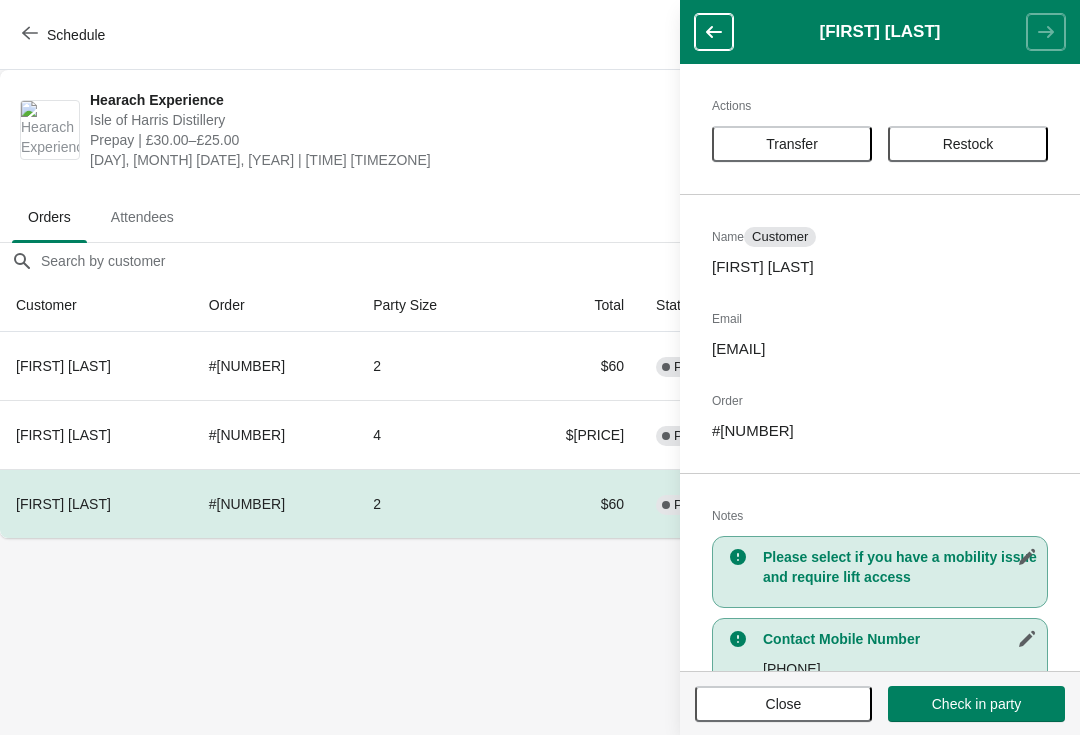 click on "Transfer" at bounding box center [792, 144] 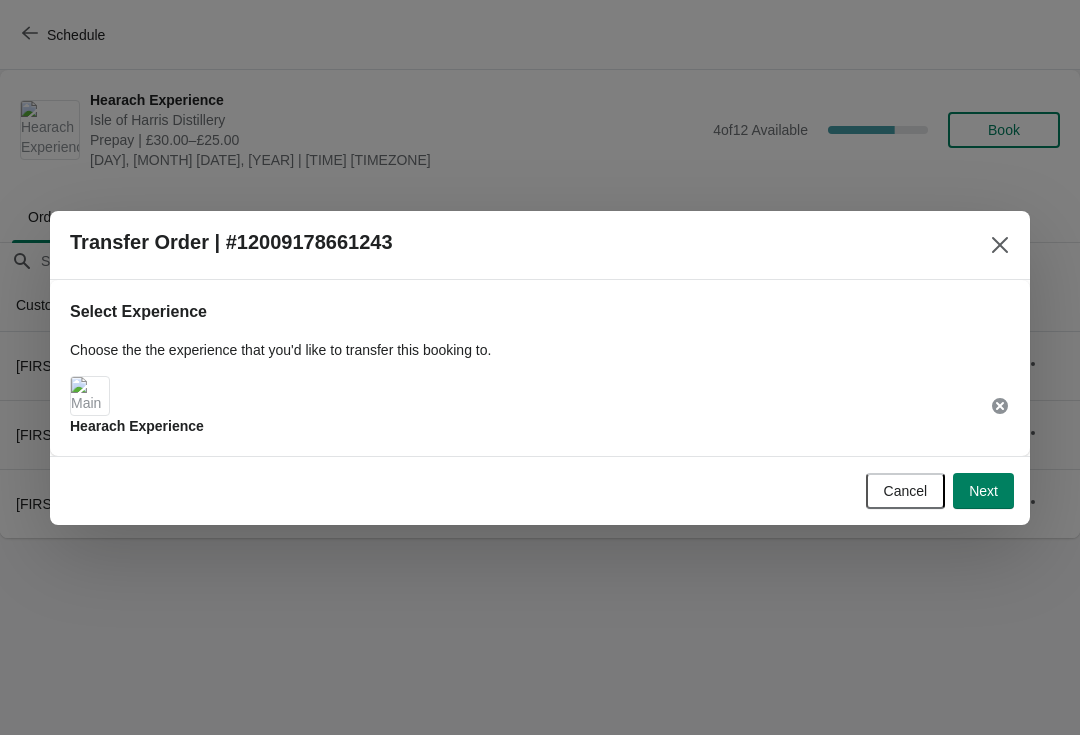 click on "Next" at bounding box center (983, 491) 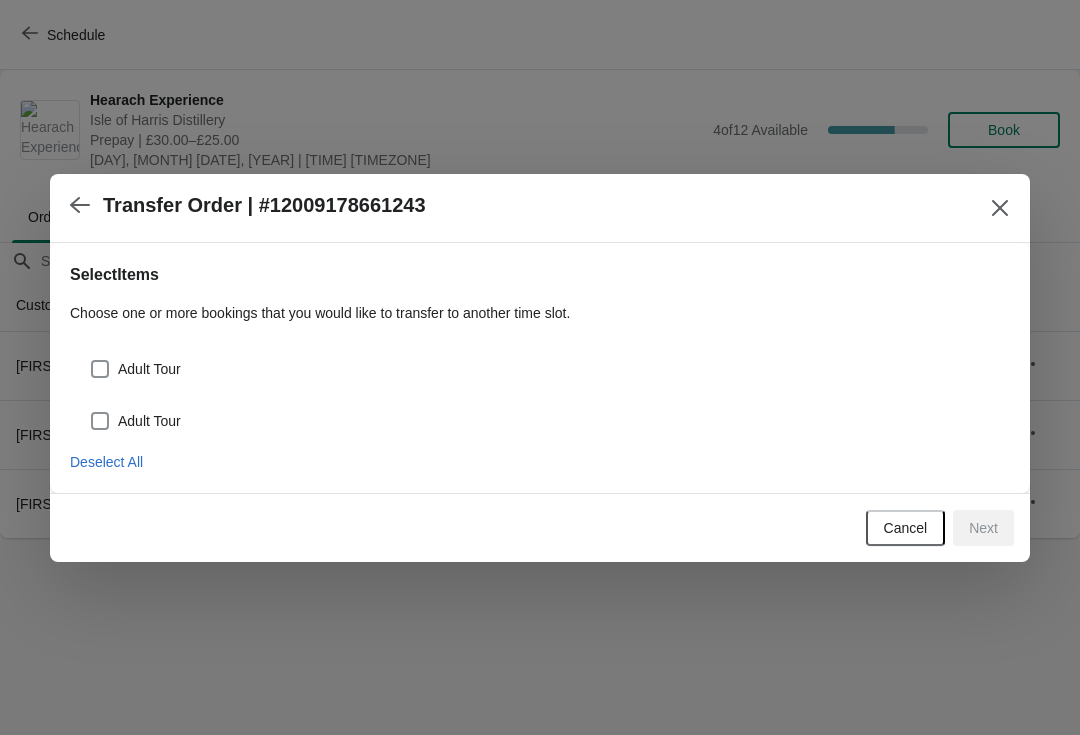 click at bounding box center [100, 369] 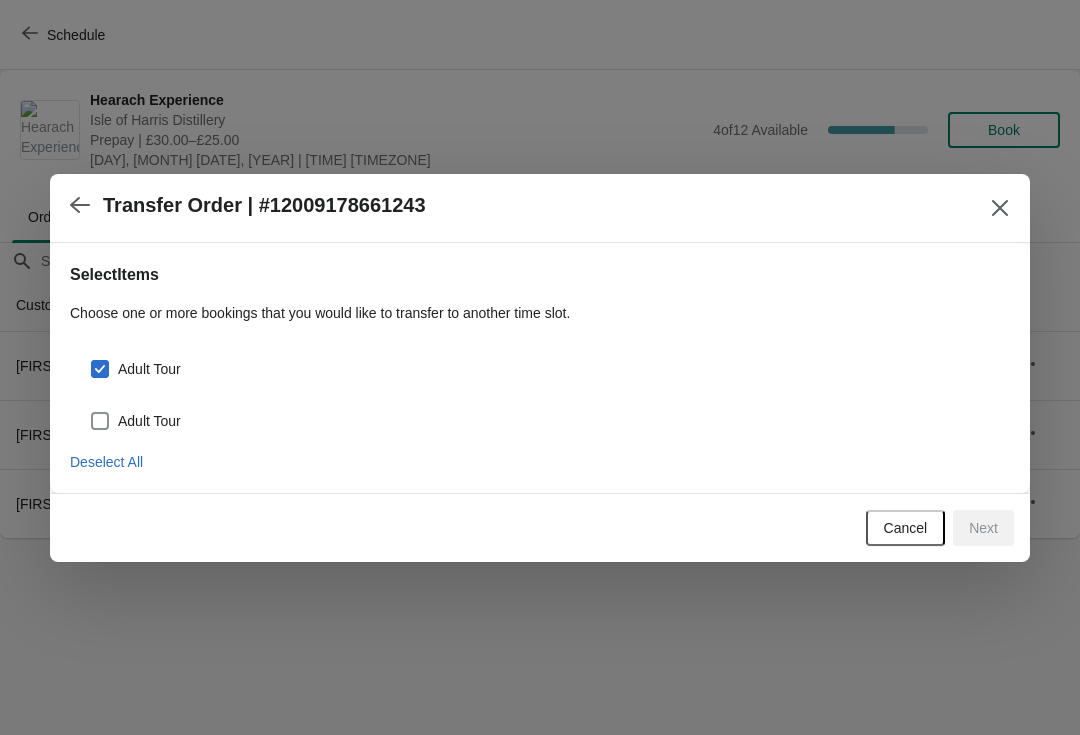 checkbox on "true" 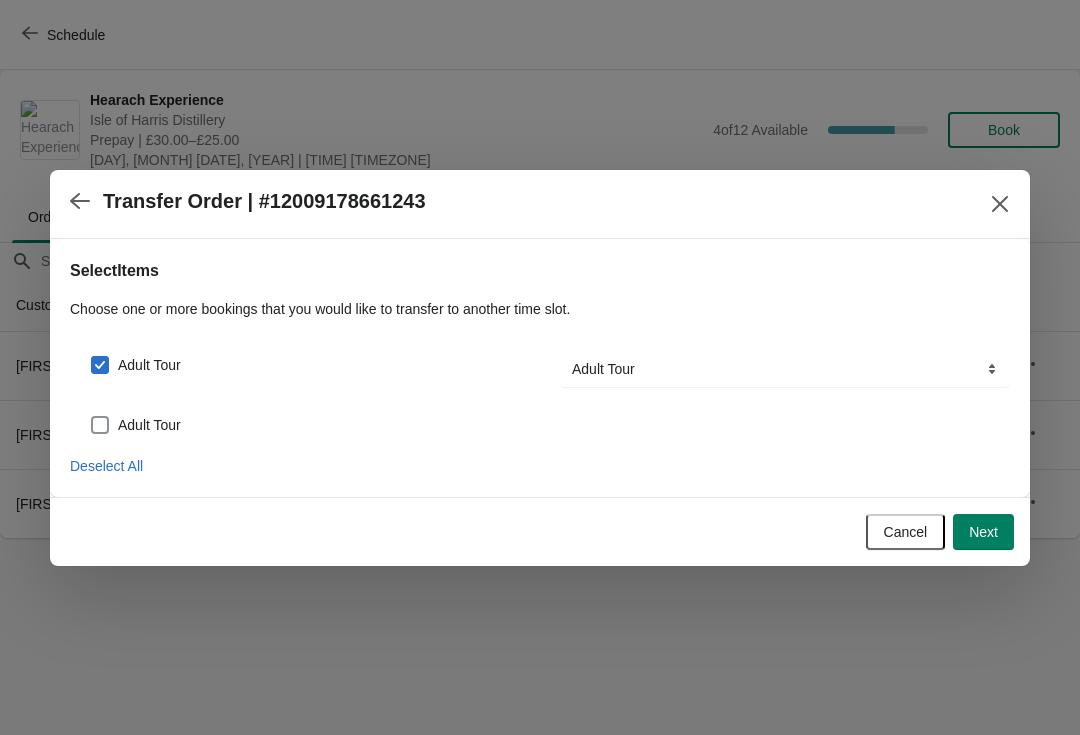click on "Adult Tour" at bounding box center (540, 417) 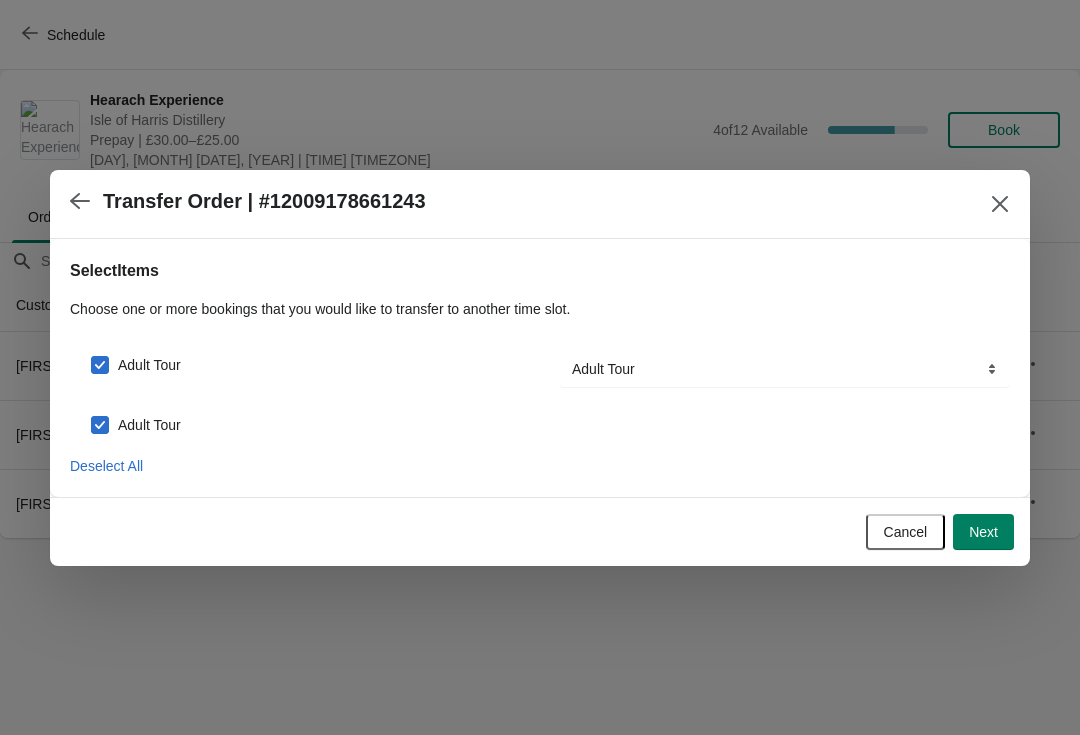 checkbox on "true" 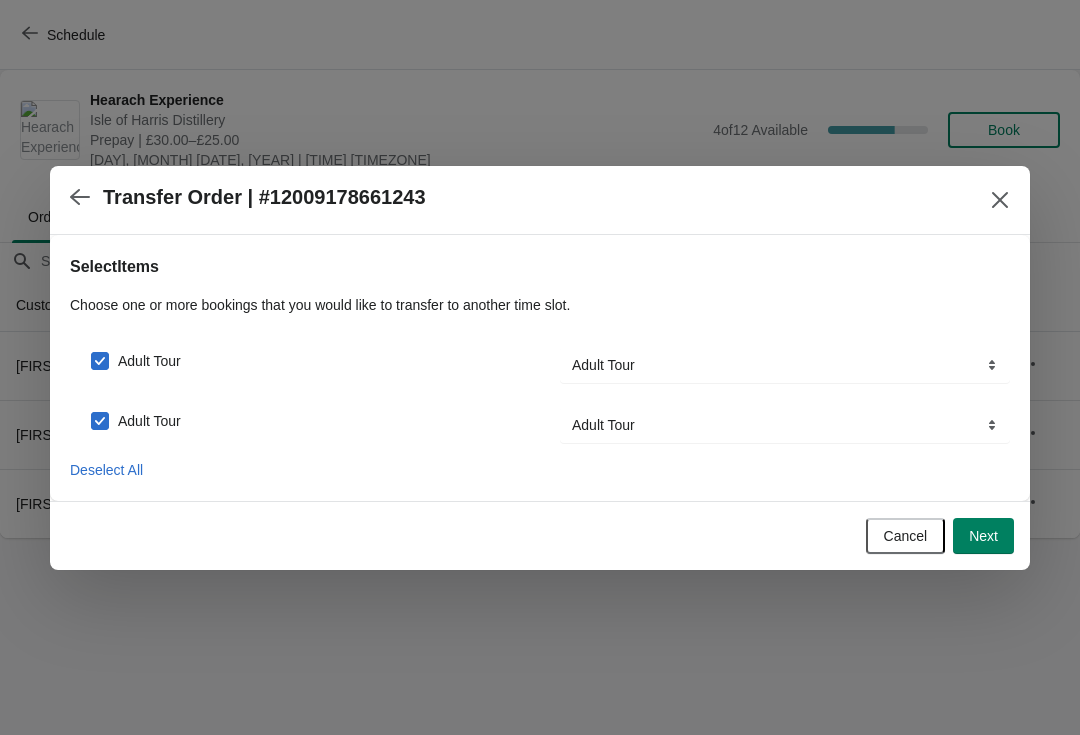 click on "Next" at bounding box center (983, 536) 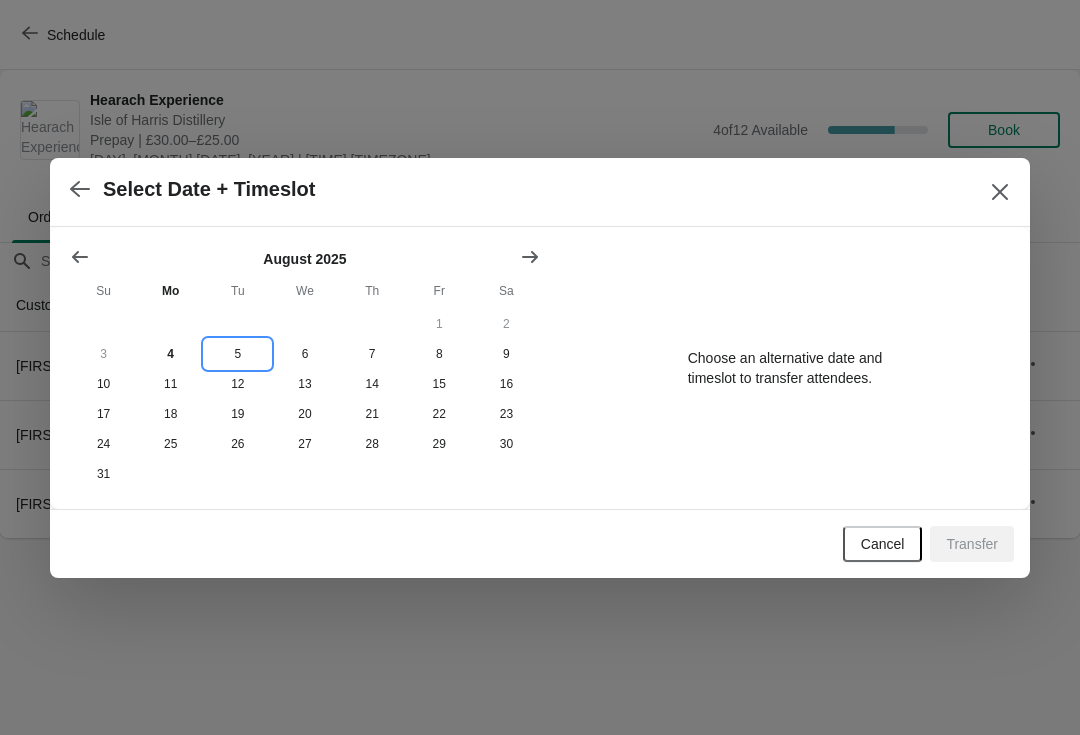 click on "5" at bounding box center [237, 354] 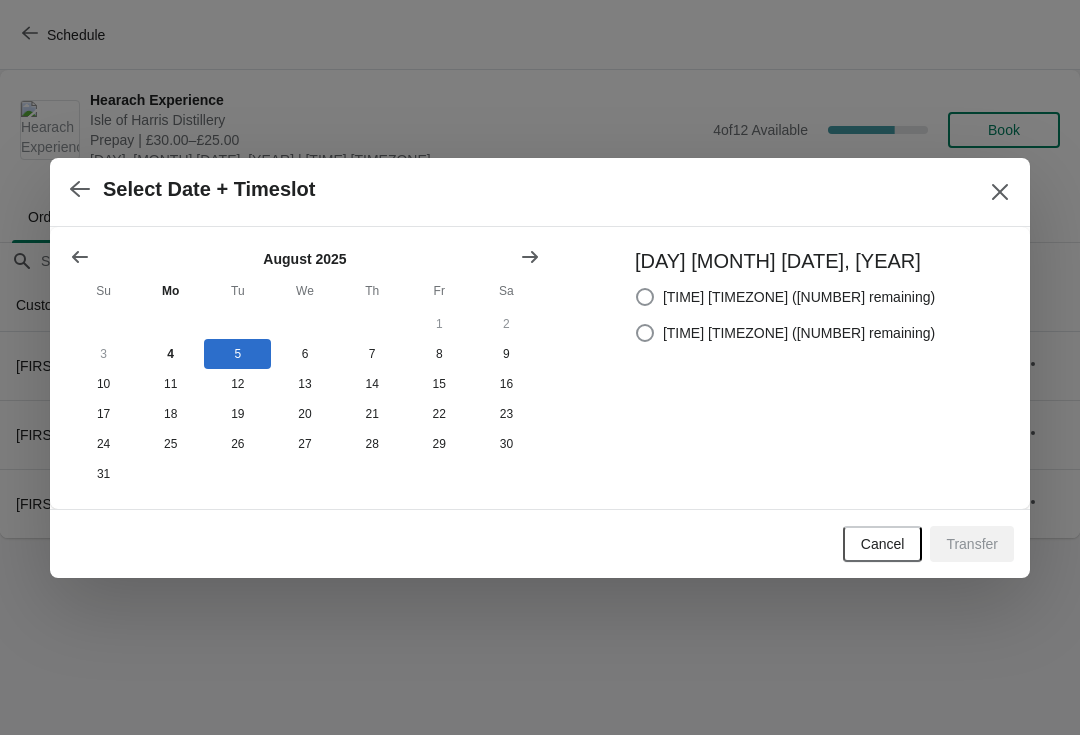 click on "[TIME] [TIMEZONE] ([NUMBER] remaining)" at bounding box center (785, 297) 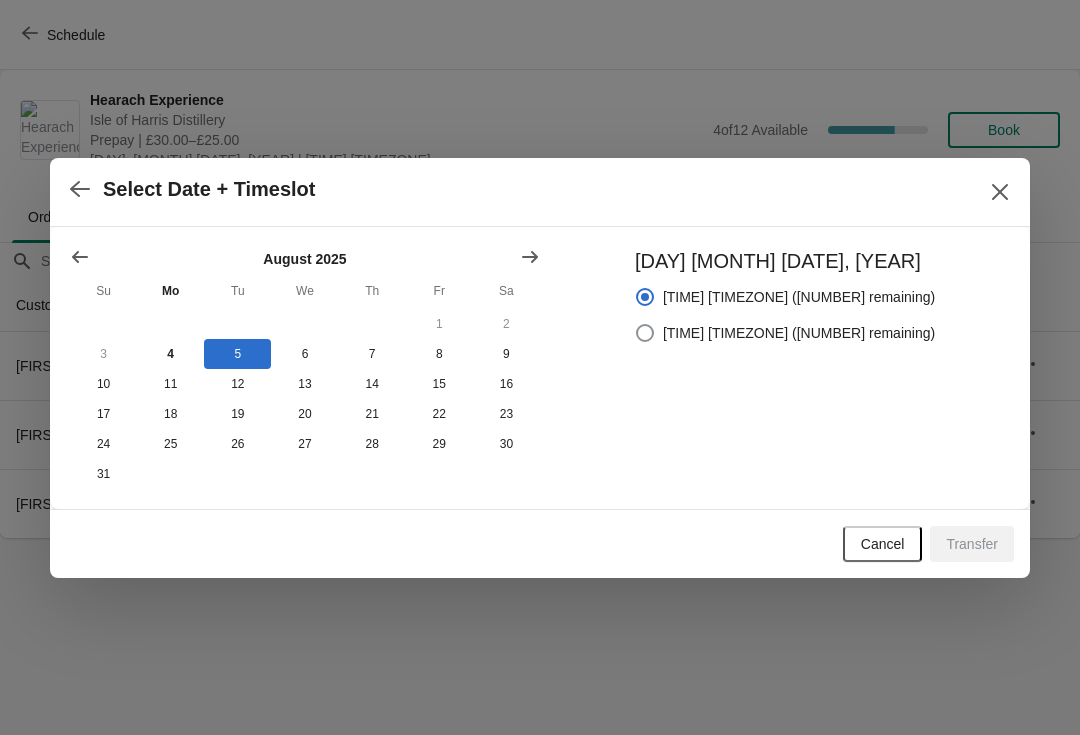 radio on "true" 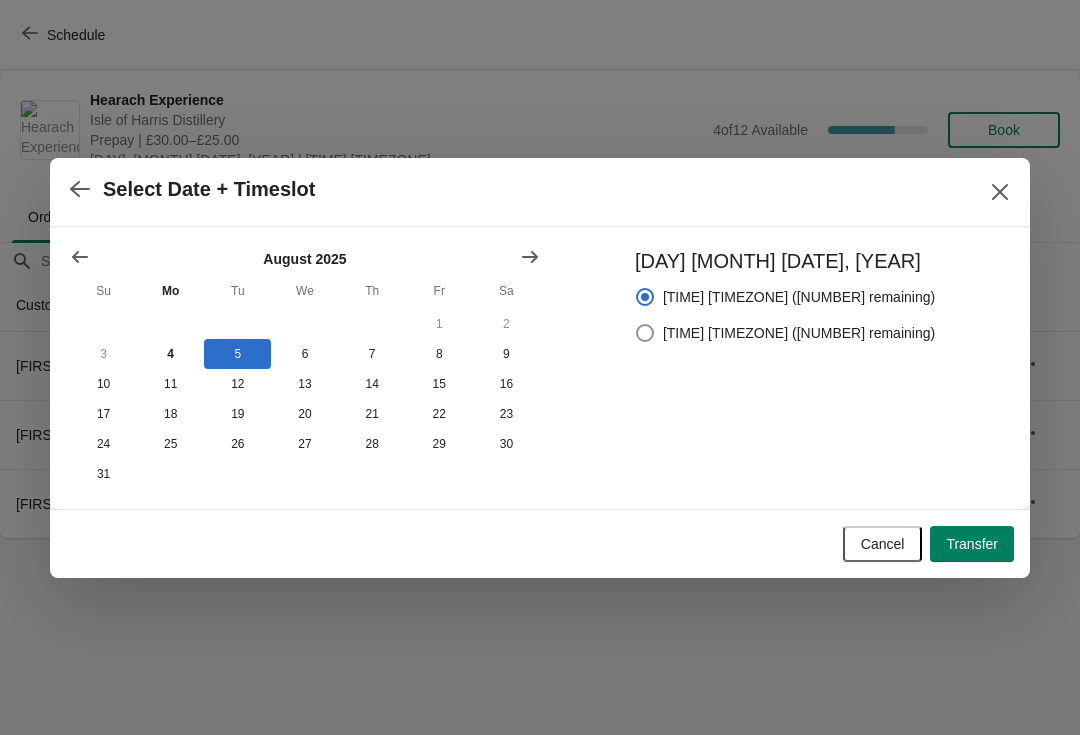 click on "Transfer" at bounding box center [972, 544] 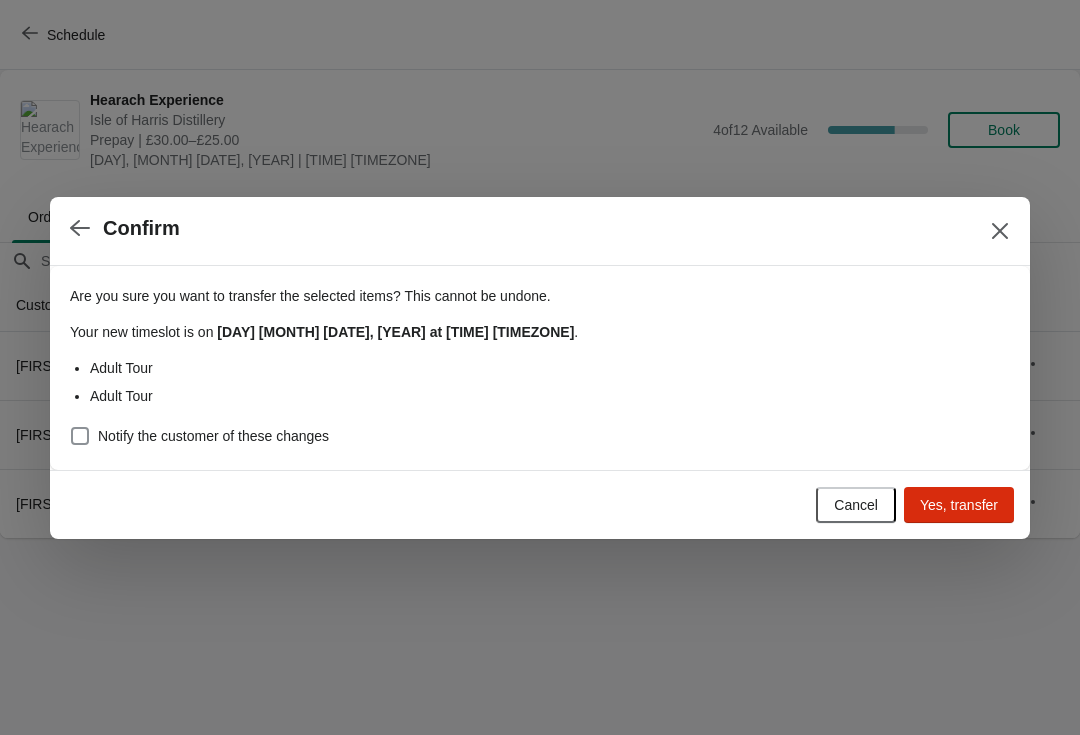 click at bounding box center (80, 436) 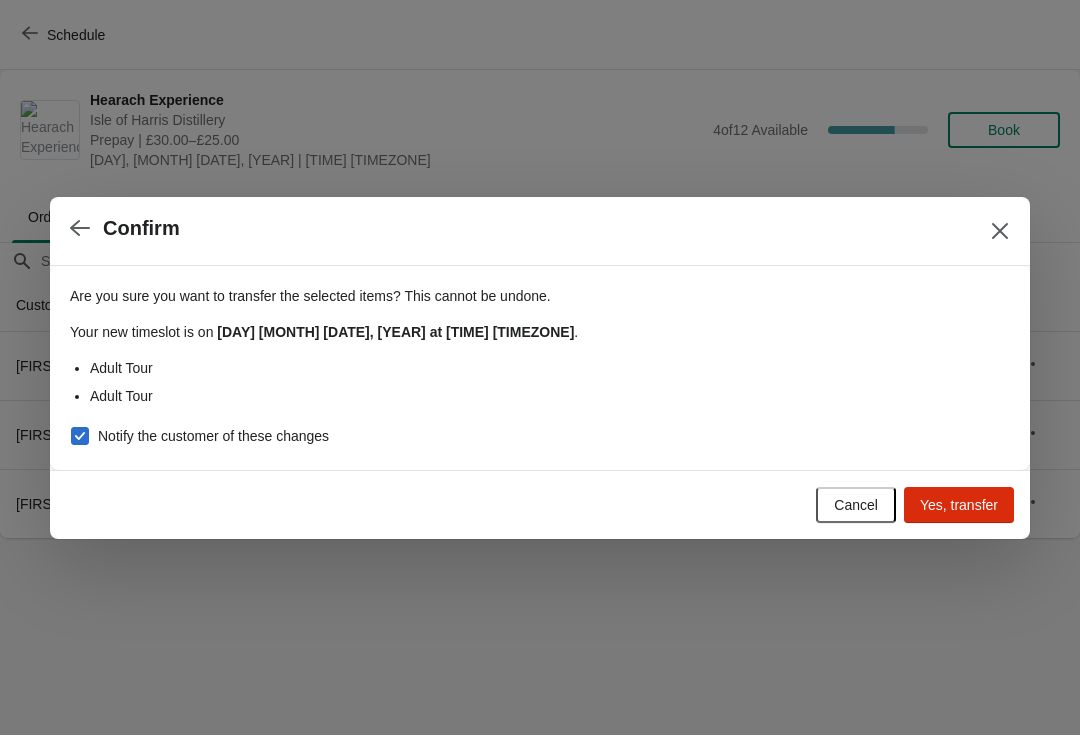 checkbox on "true" 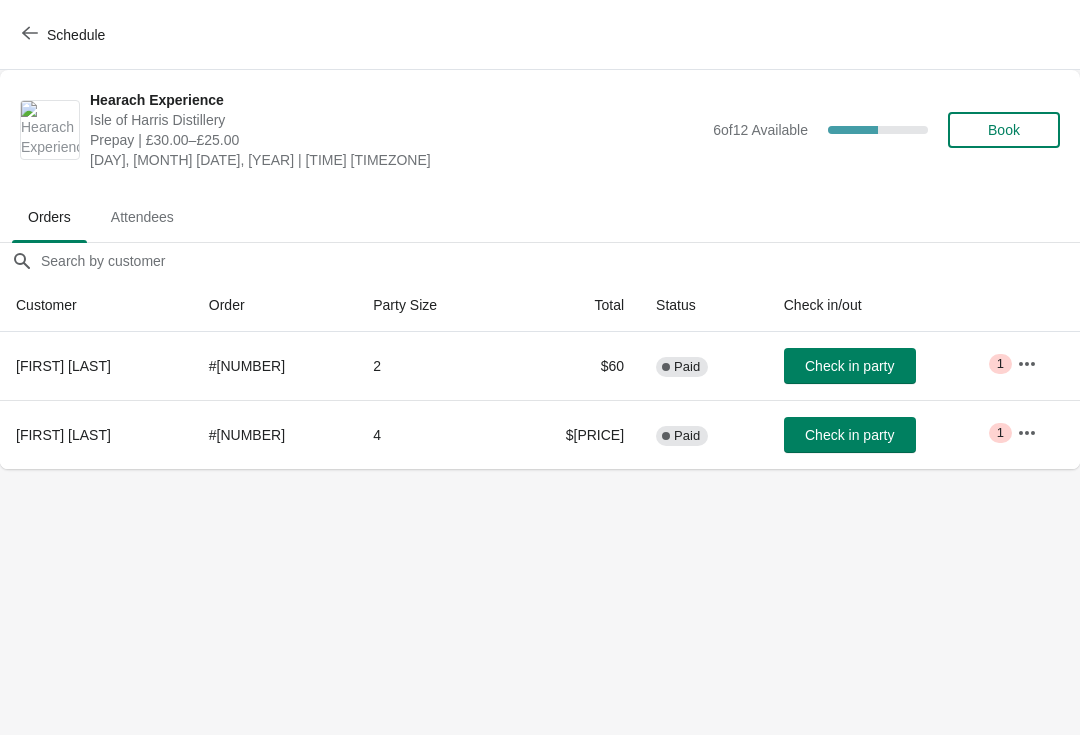click on "Schedule" at bounding box center (76, 35) 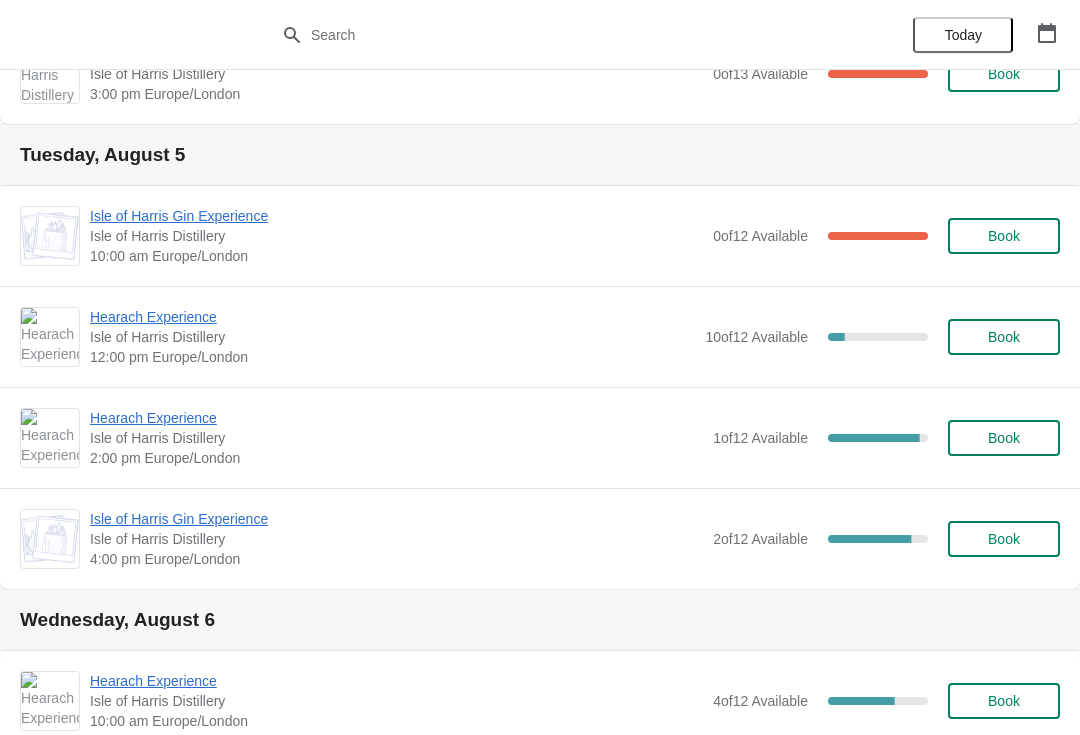 scroll, scrollTop: 566, scrollLeft: 0, axis: vertical 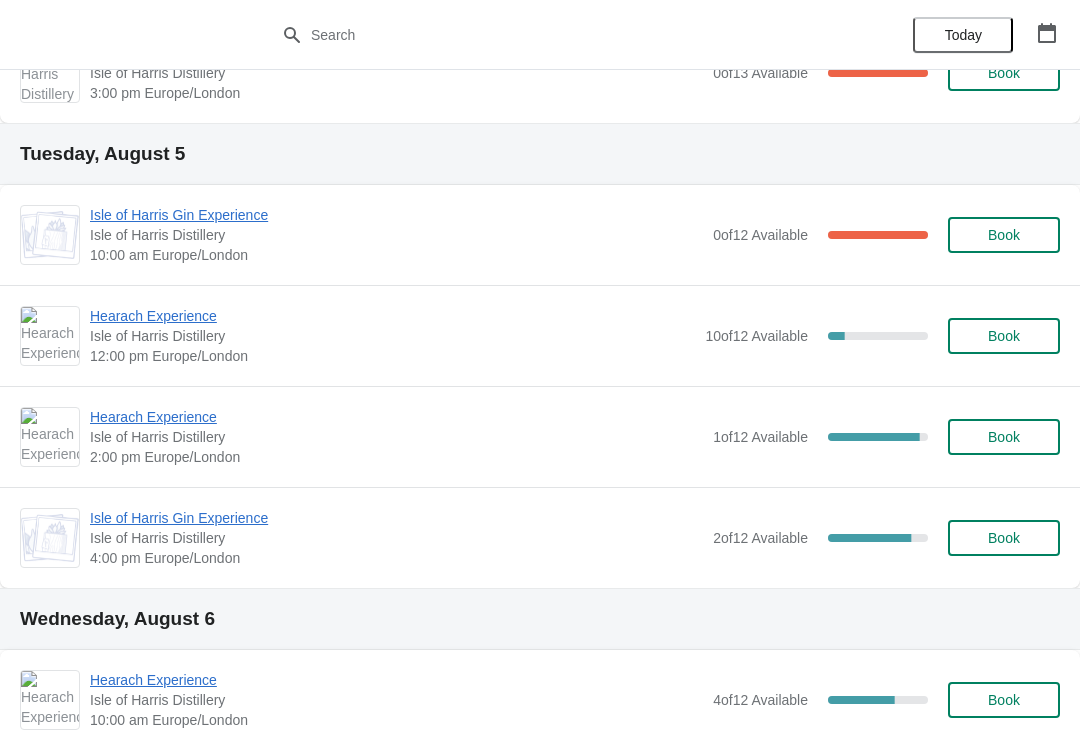 click on "Hearach Experience" at bounding box center (392, 316) 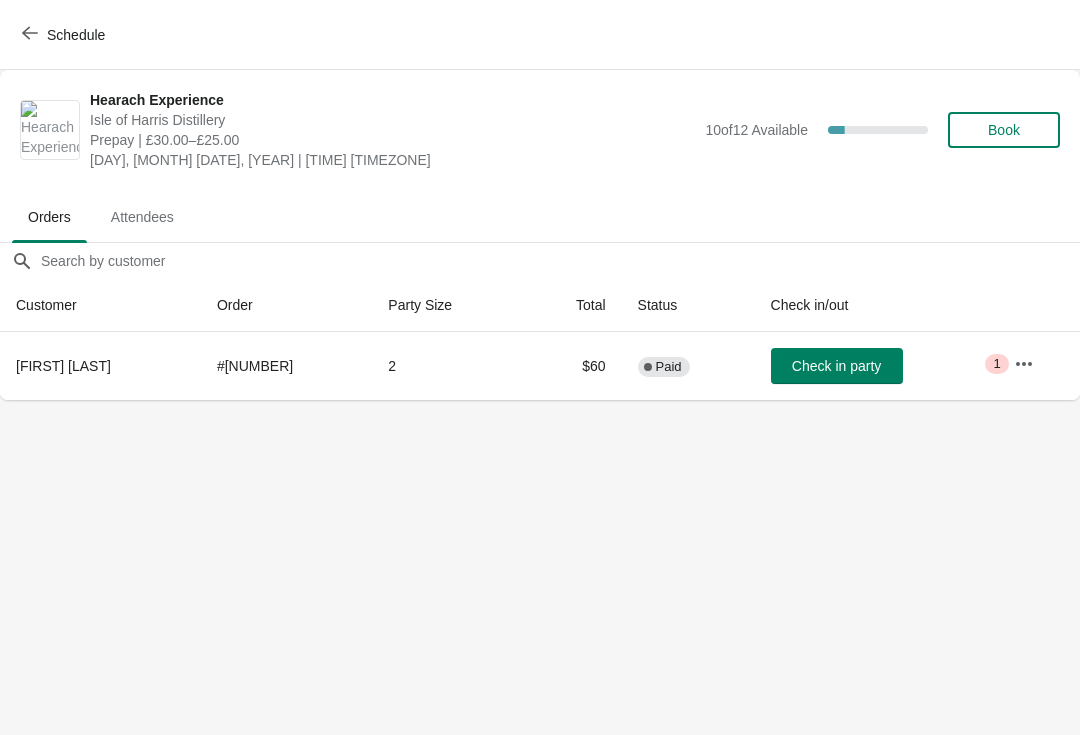 click on "Schedule" at bounding box center [65, 35] 